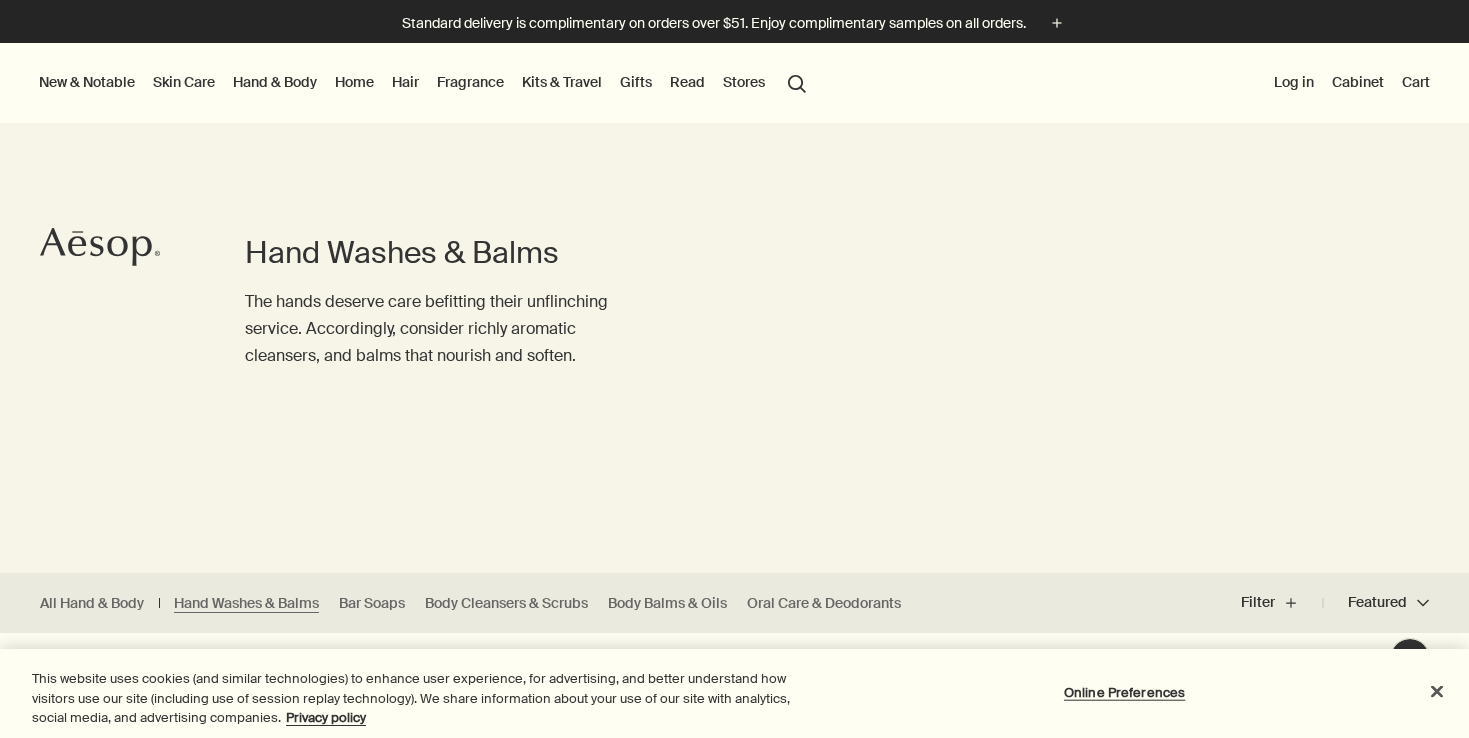 scroll, scrollTop: 0, scrollLeft: 0, axis: both 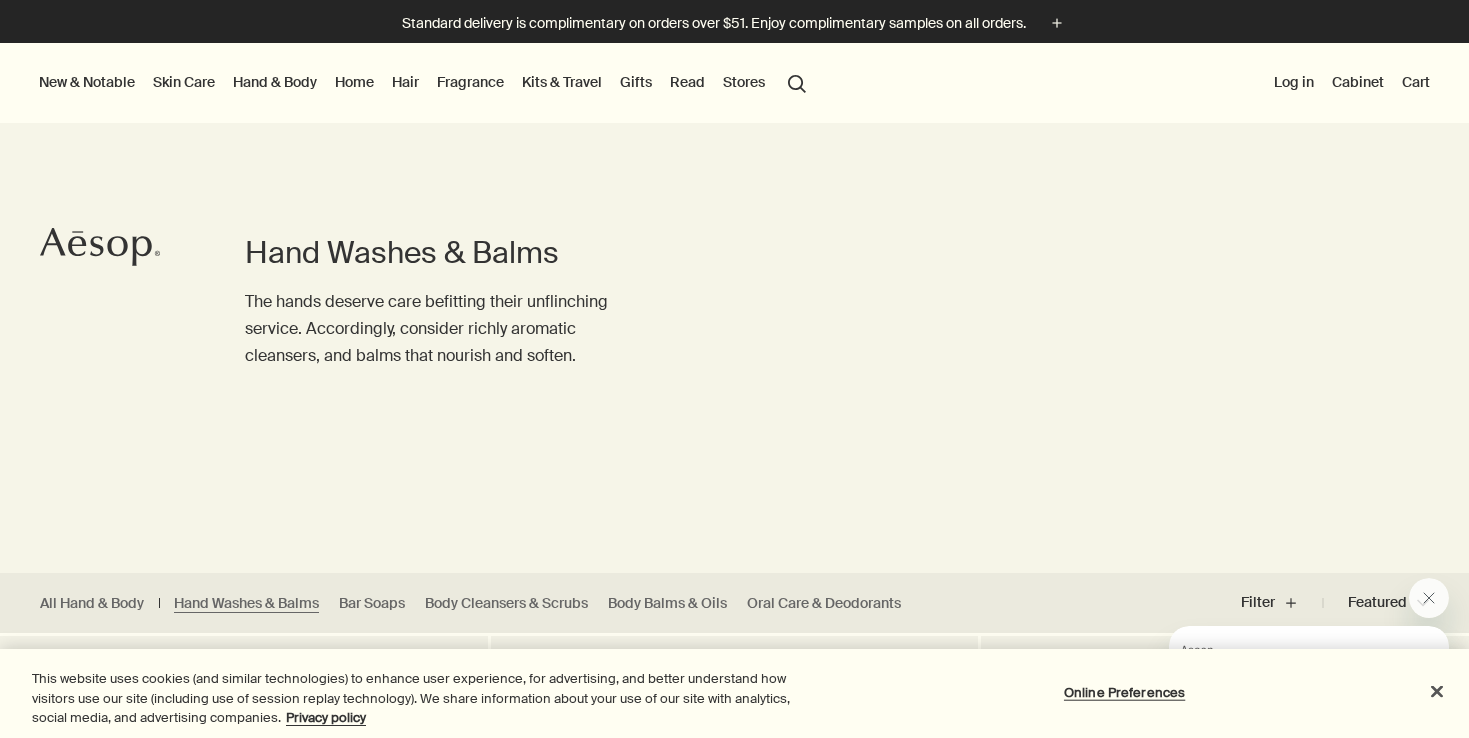 click on "Fragrance" at bounding box center [470, 82] 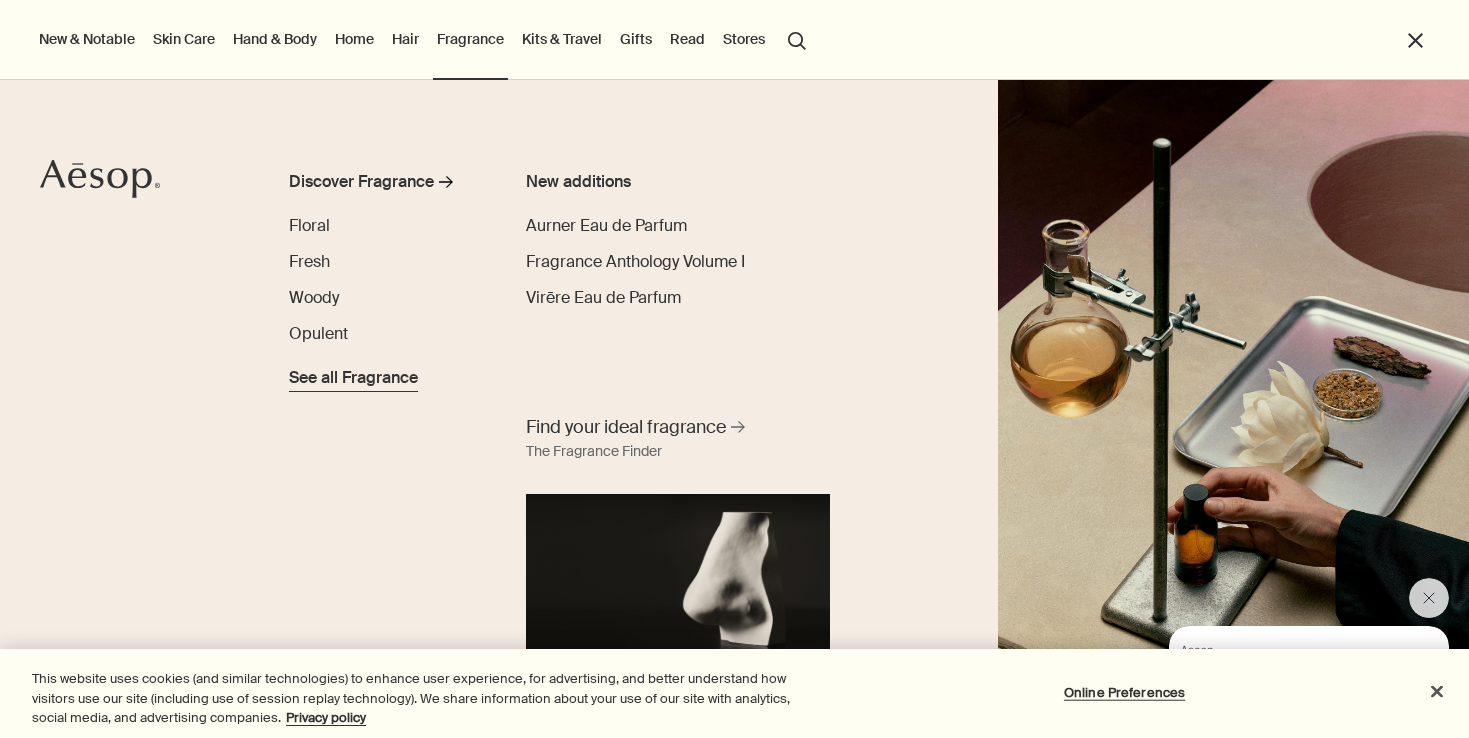click on "See all Fragrance" at bounding box center (353, 378) 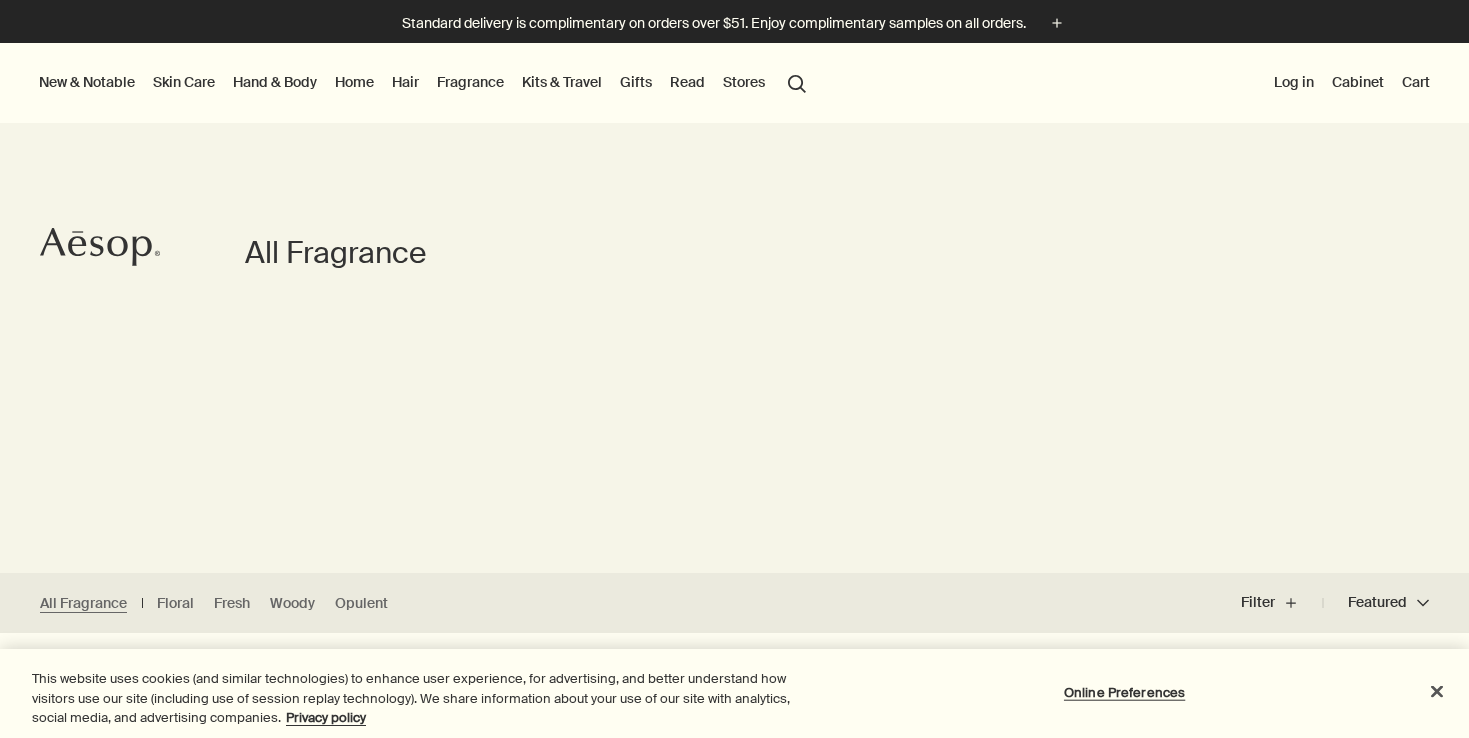 scroll, scrollTop: 0, scrollLeft: 0, axis: both 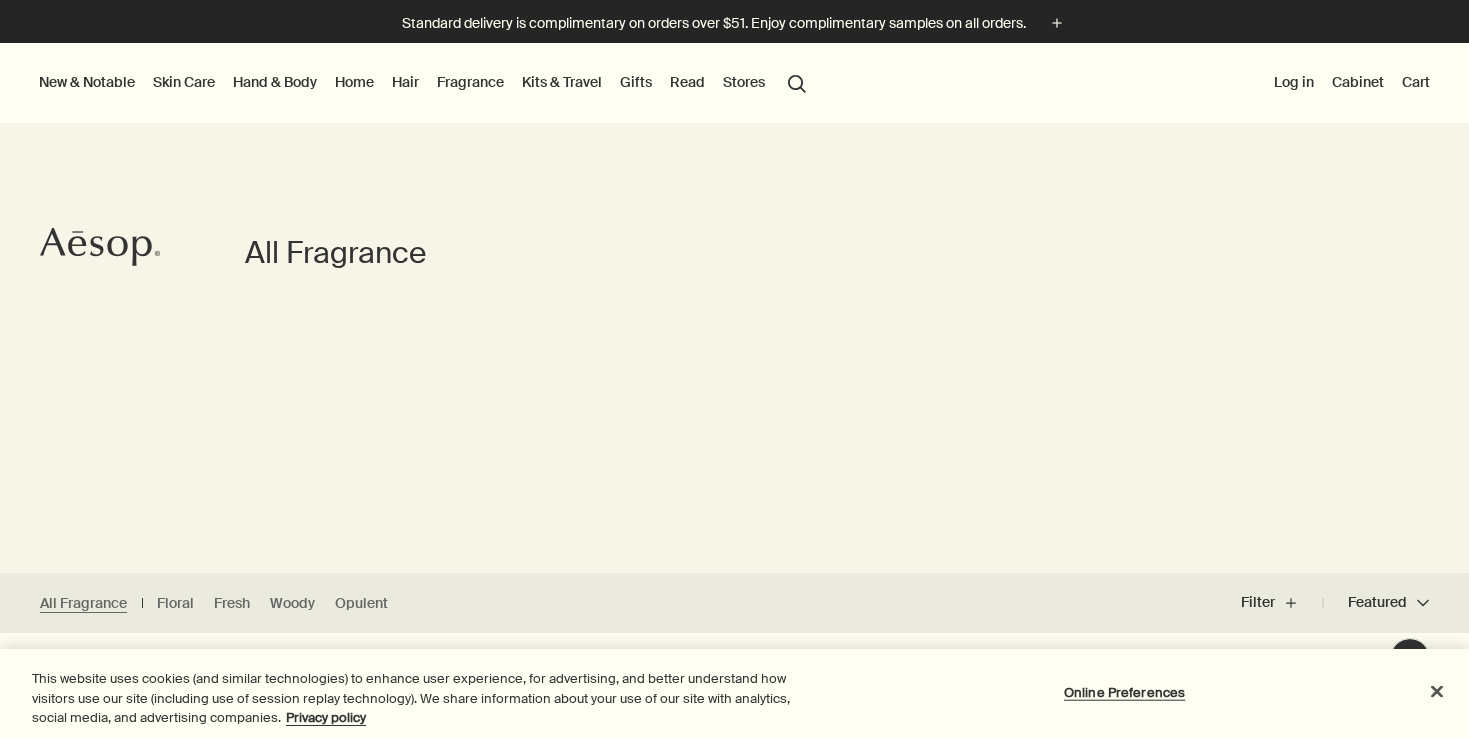 click on "Home" at bounding box center (354, 82) 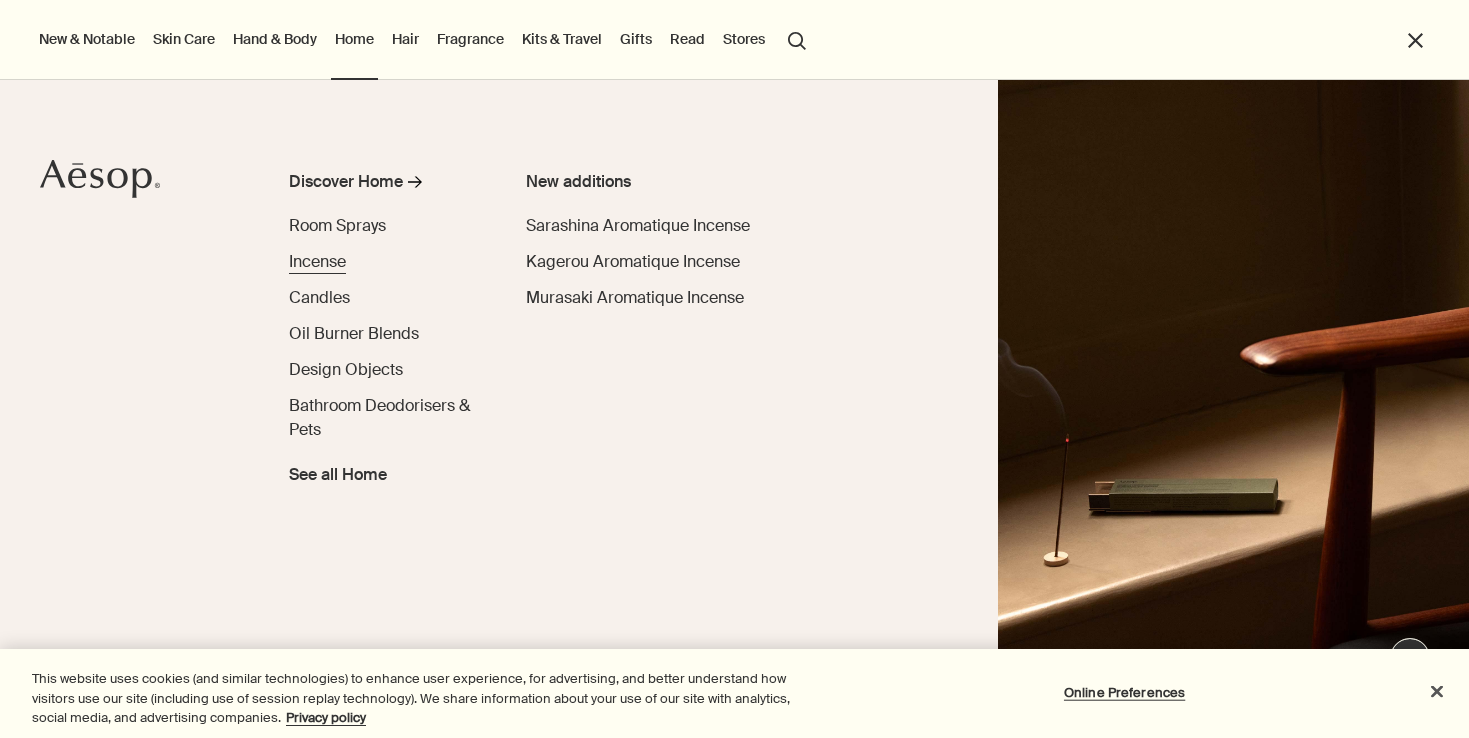 click on "Incense" at bounding box center (317, 261) 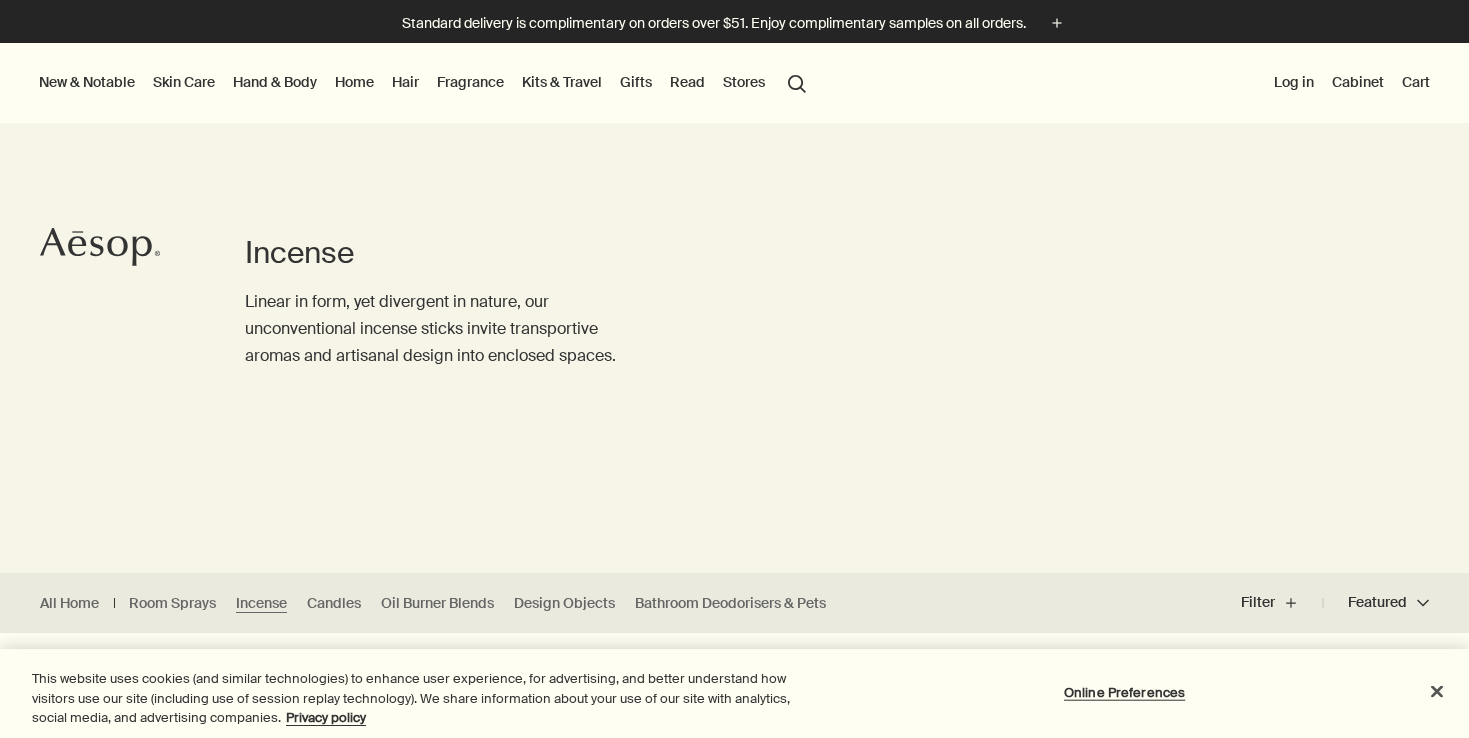 scroll, scrollTop: 0, scrollLeft: 0, axis: both 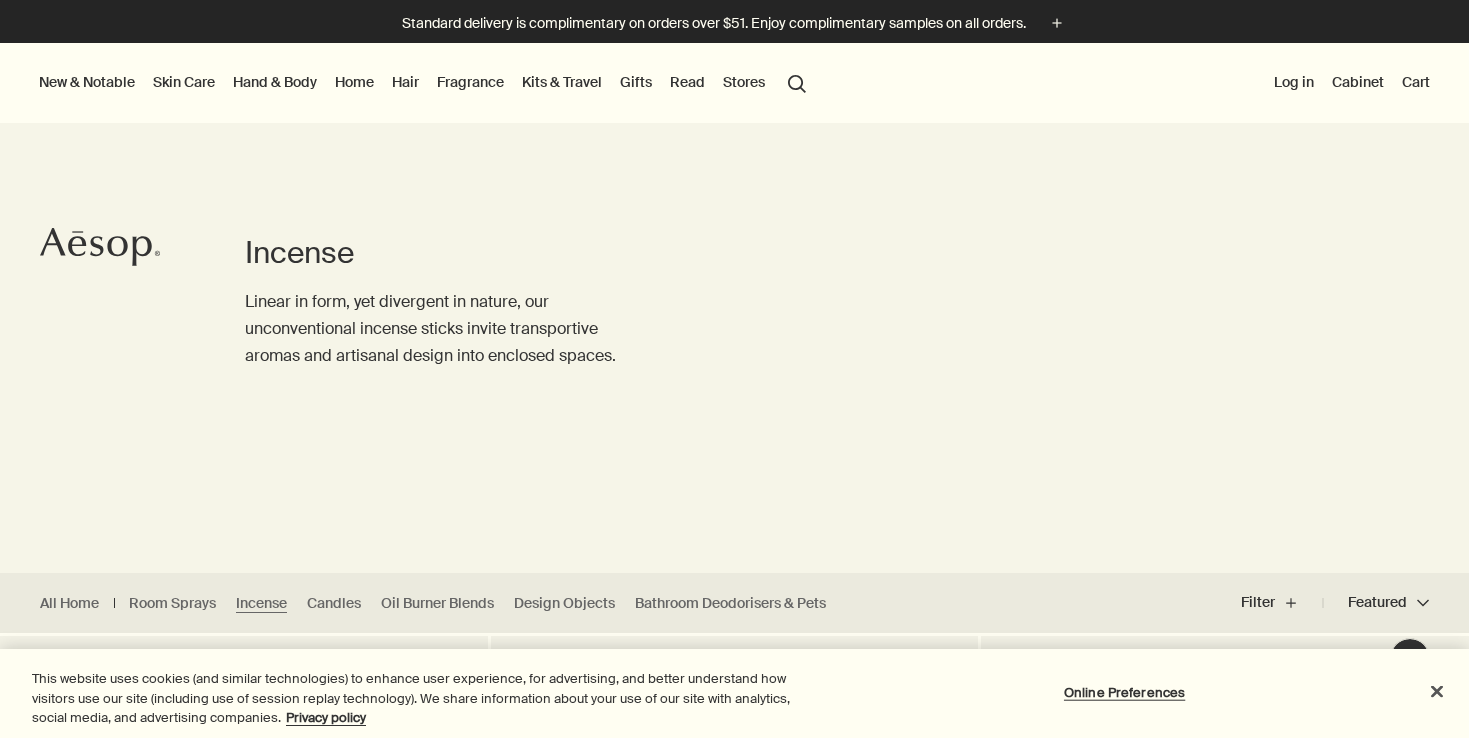 click on "Home" at bounding box center [354, 82] 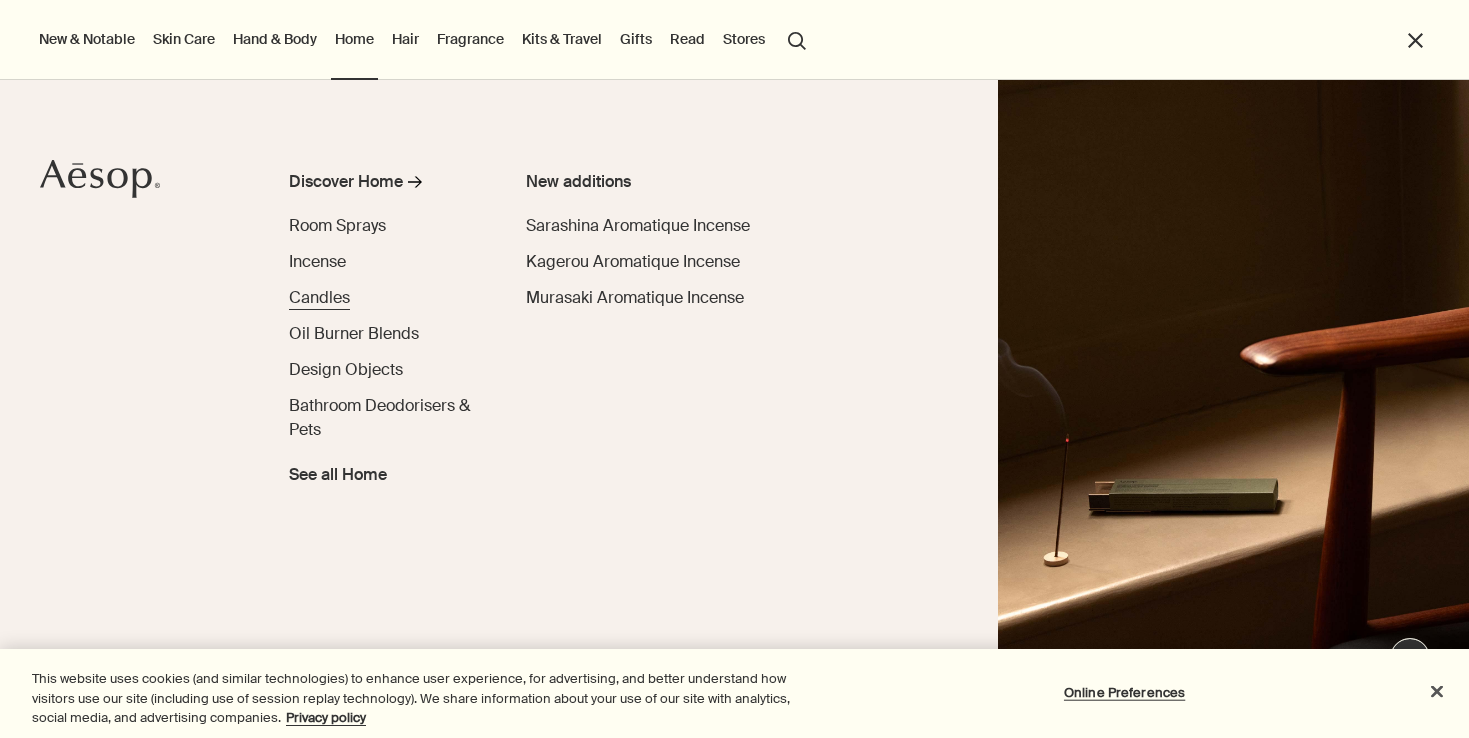 click on "Candles" at bounding box center [319, 297] 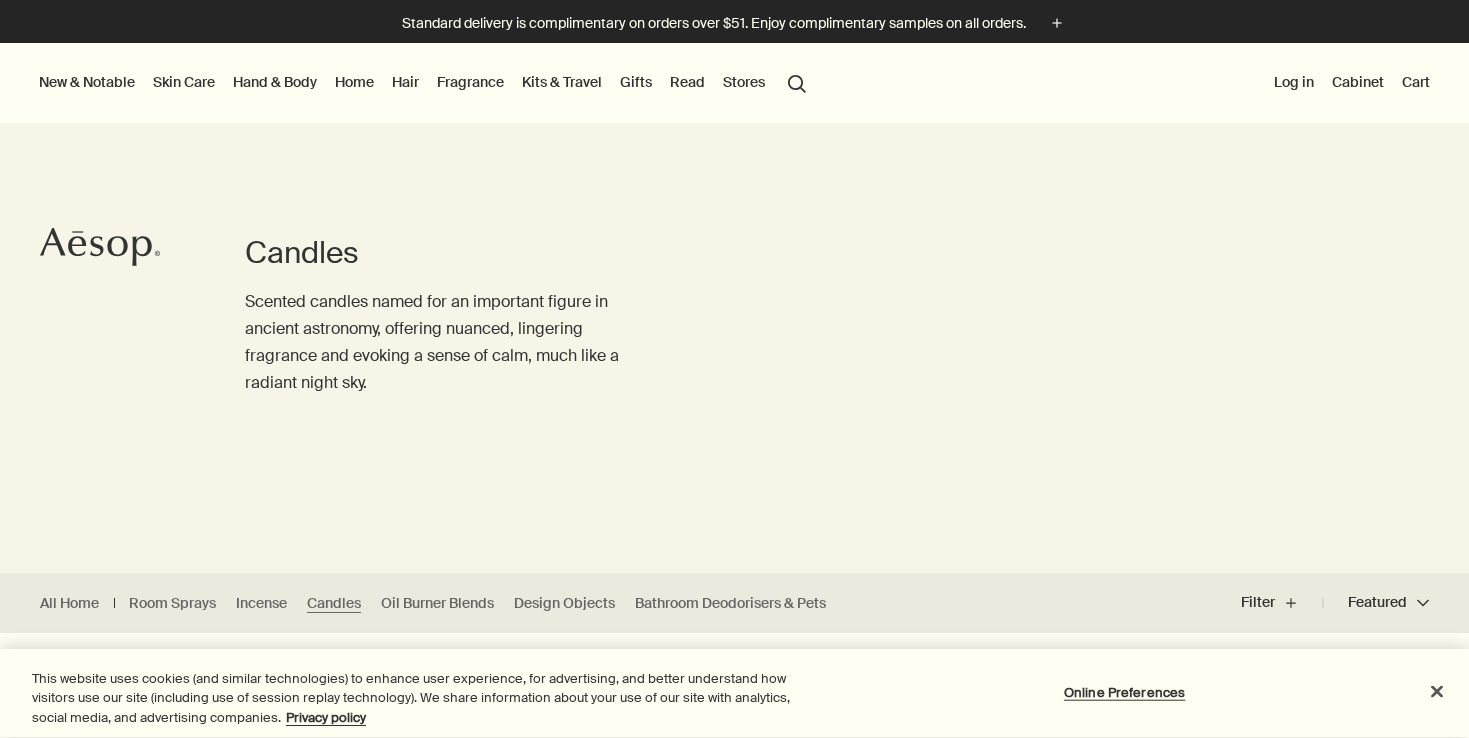 scroll, scrollTop: 0, scrollLeft: 0, axis: both 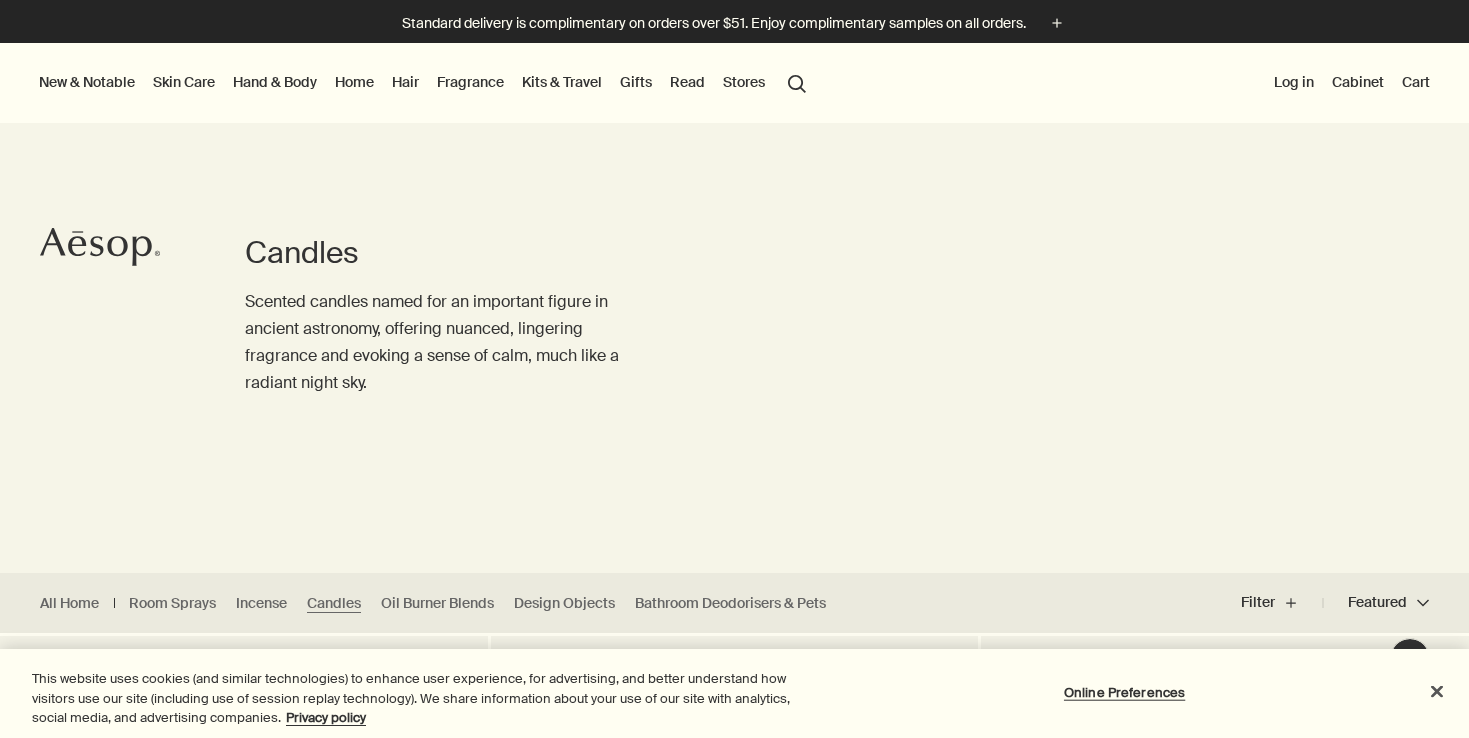 click on "Home" at bounding box center (354, 82) 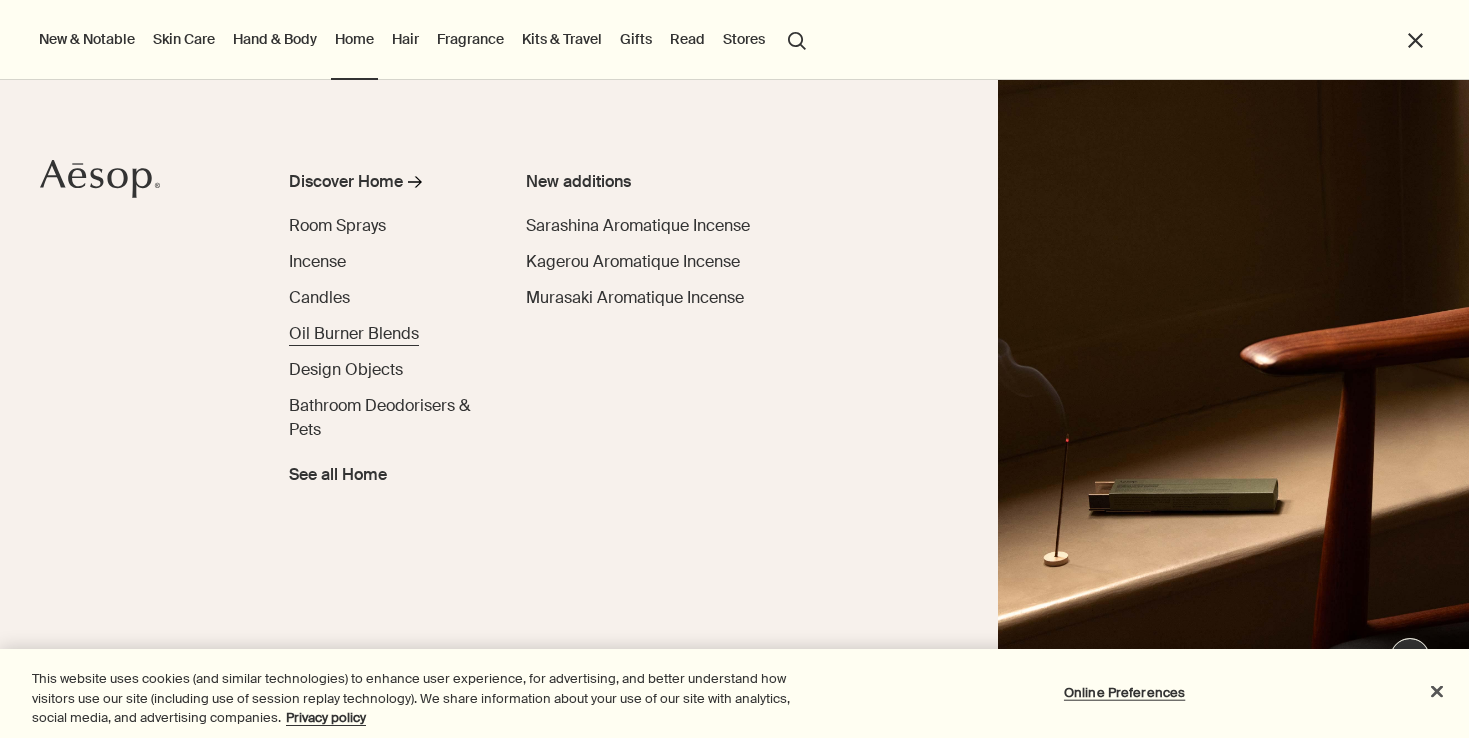 click on "Oil Burner Blends" at bounding box center (354, 333) 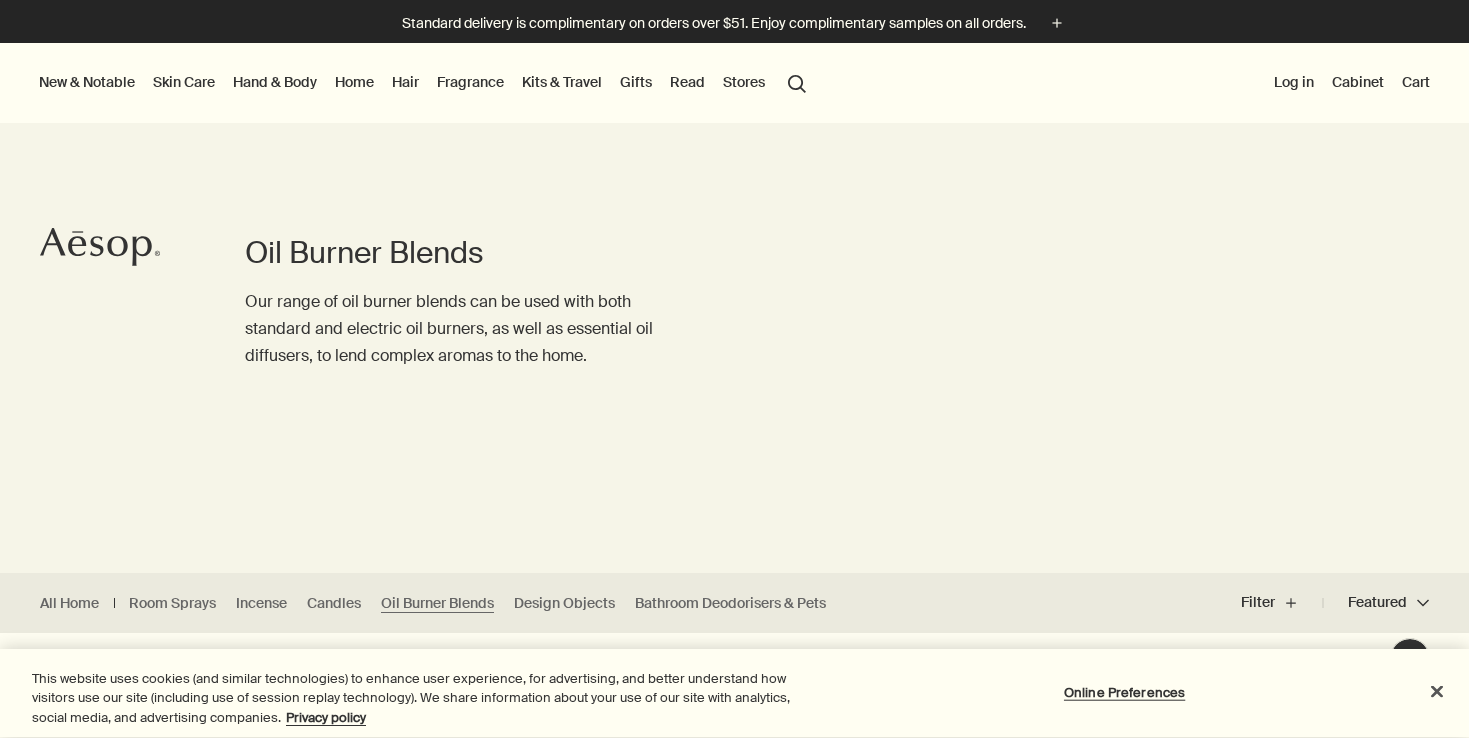 scroll, scrollTop: 0, scrollLeft: 0, axis: both 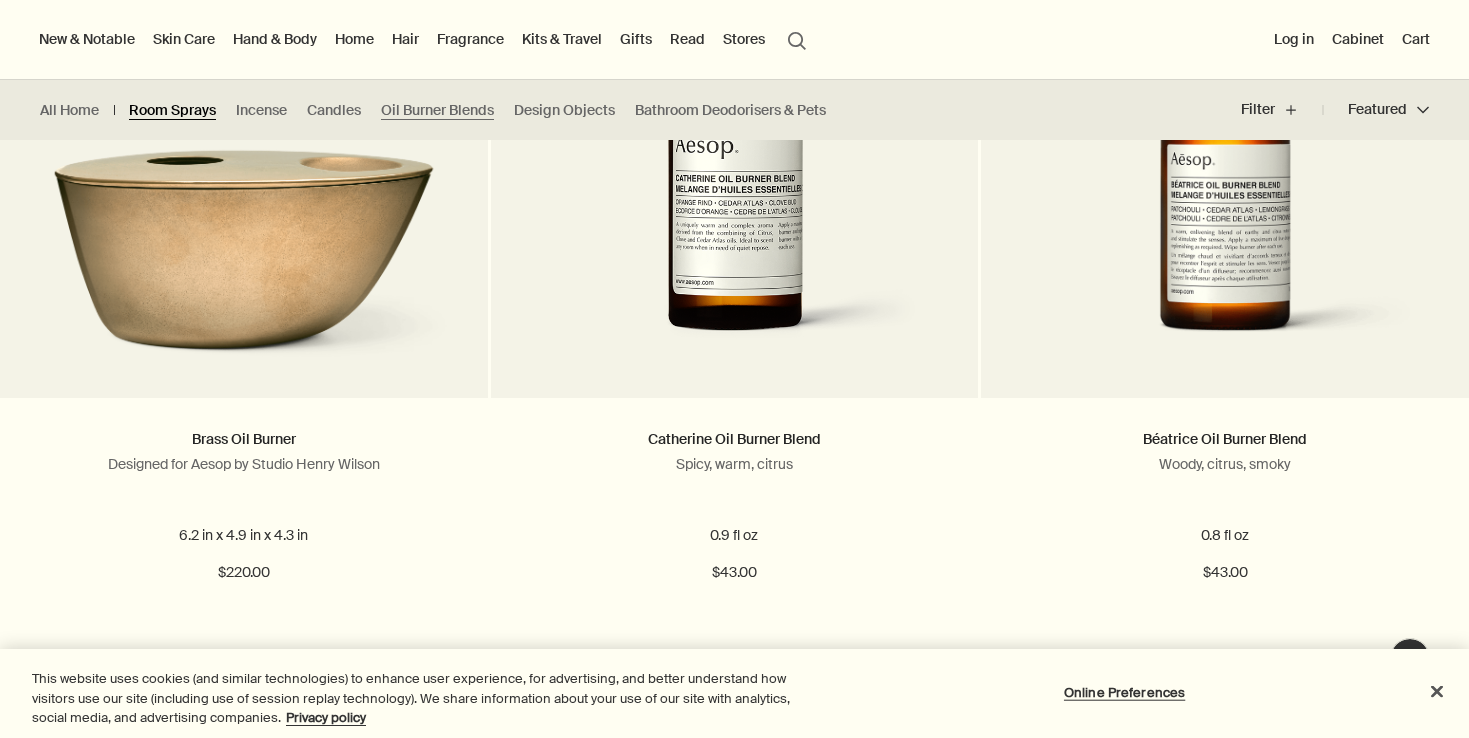 click on "Room Sprays" at bounding box center (172, 110) 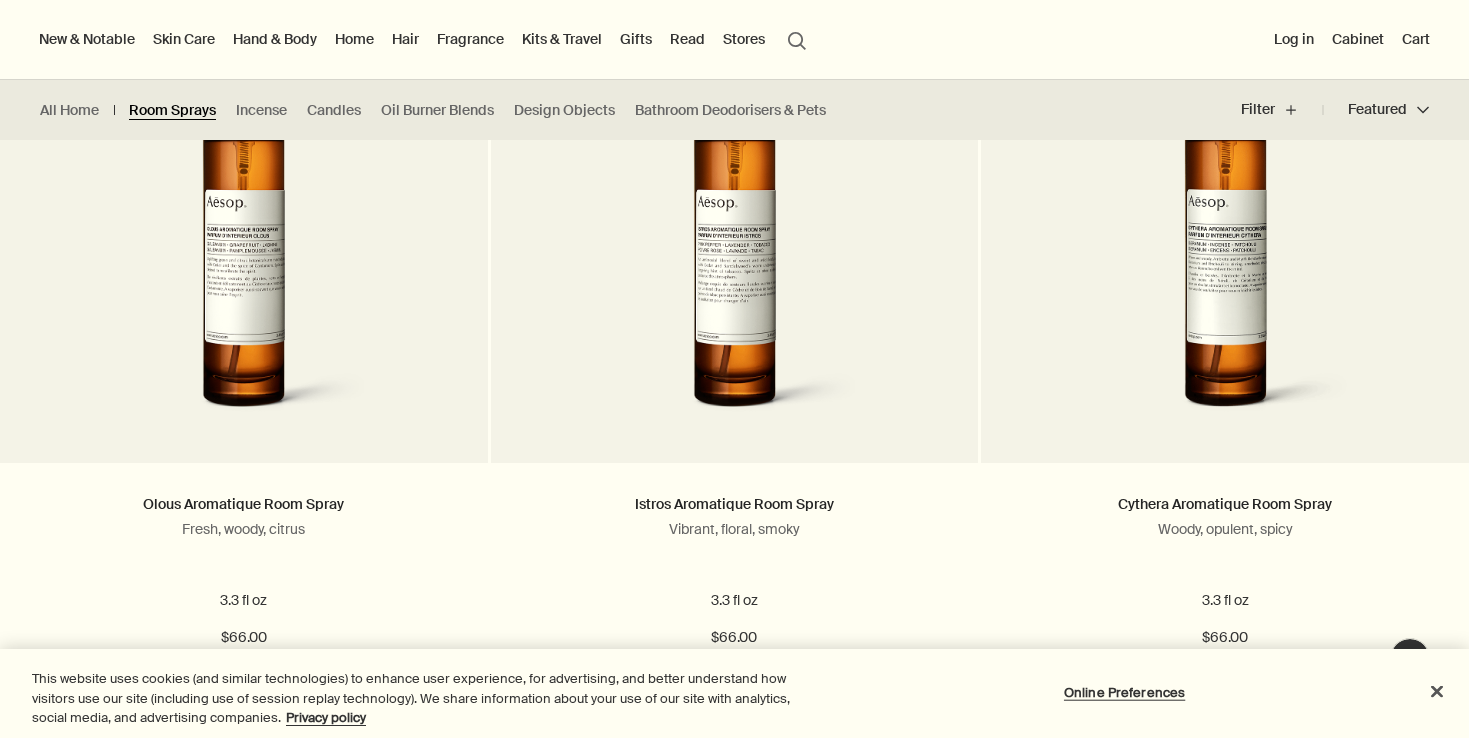 scroll, scrollTop: 0, scrollLeft: 0, axis: both 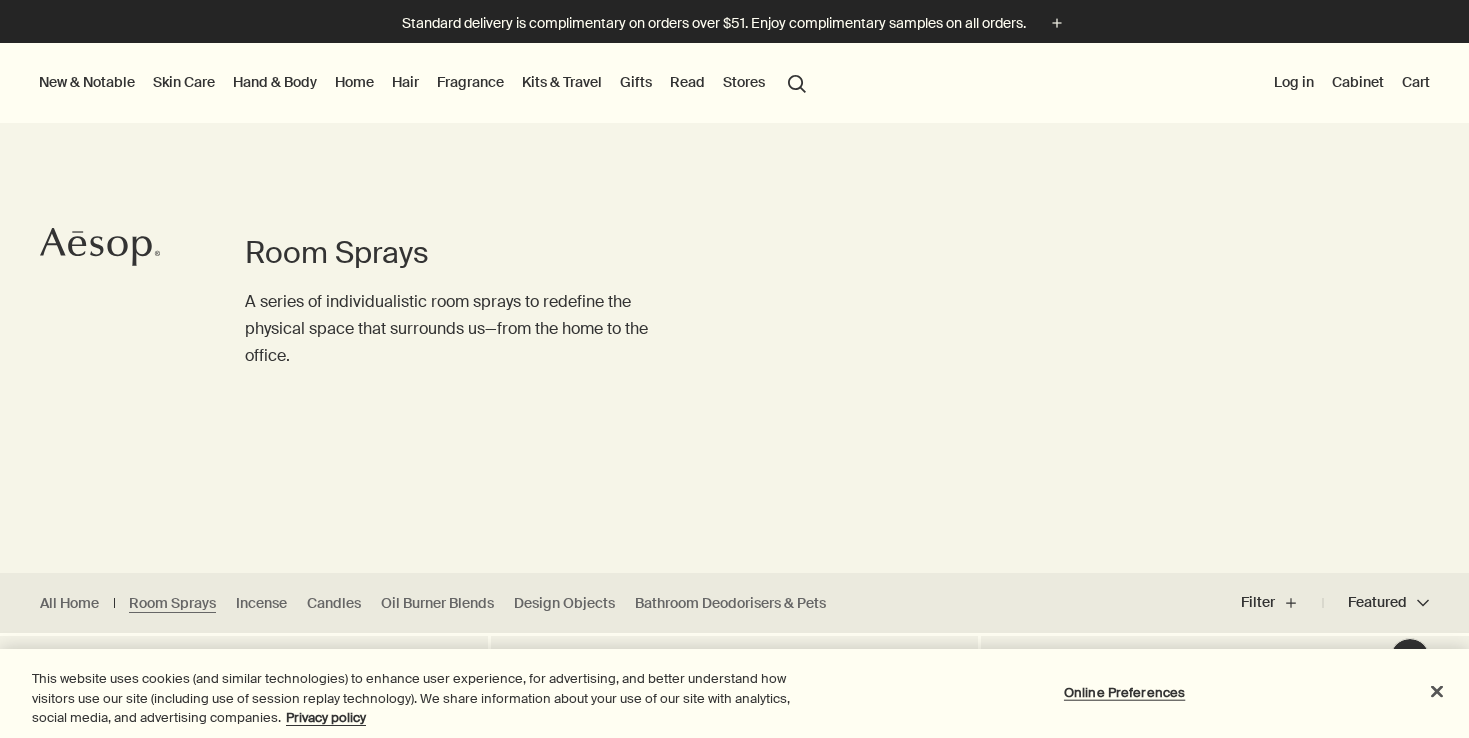 click on "Hair" at bounding box center [405, 82] 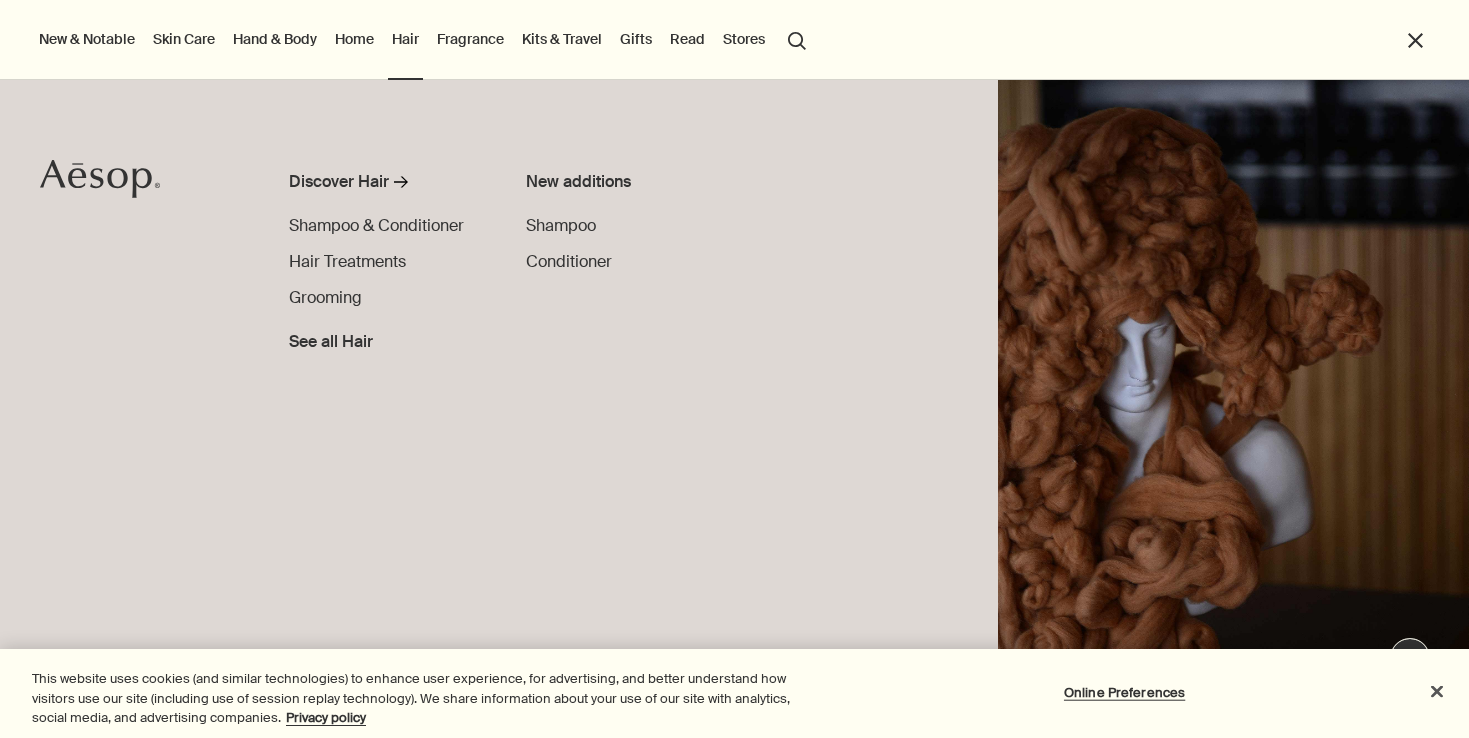 click on "Skin Care" at bounding box center (184, 39) 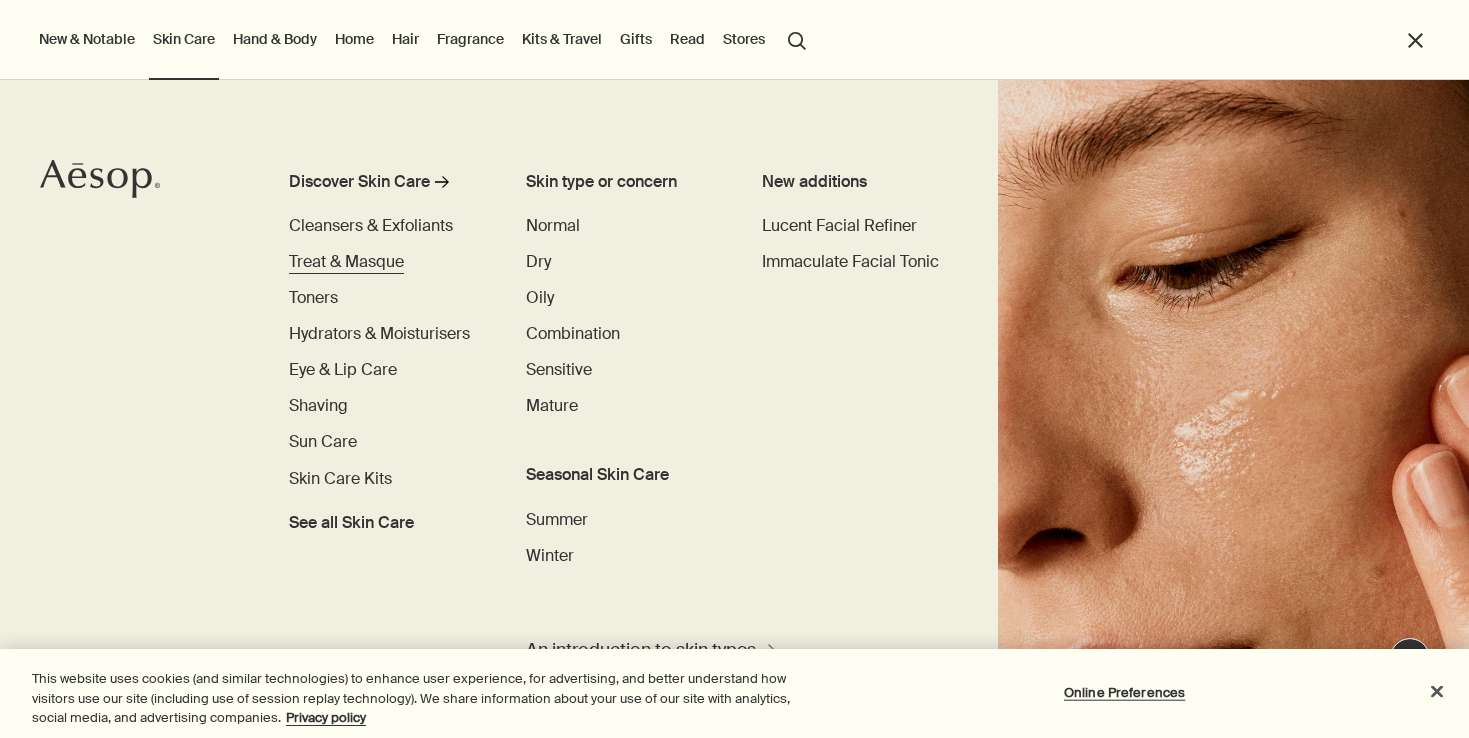 click on "Treat & Masque" at bounding box center (346, 261) 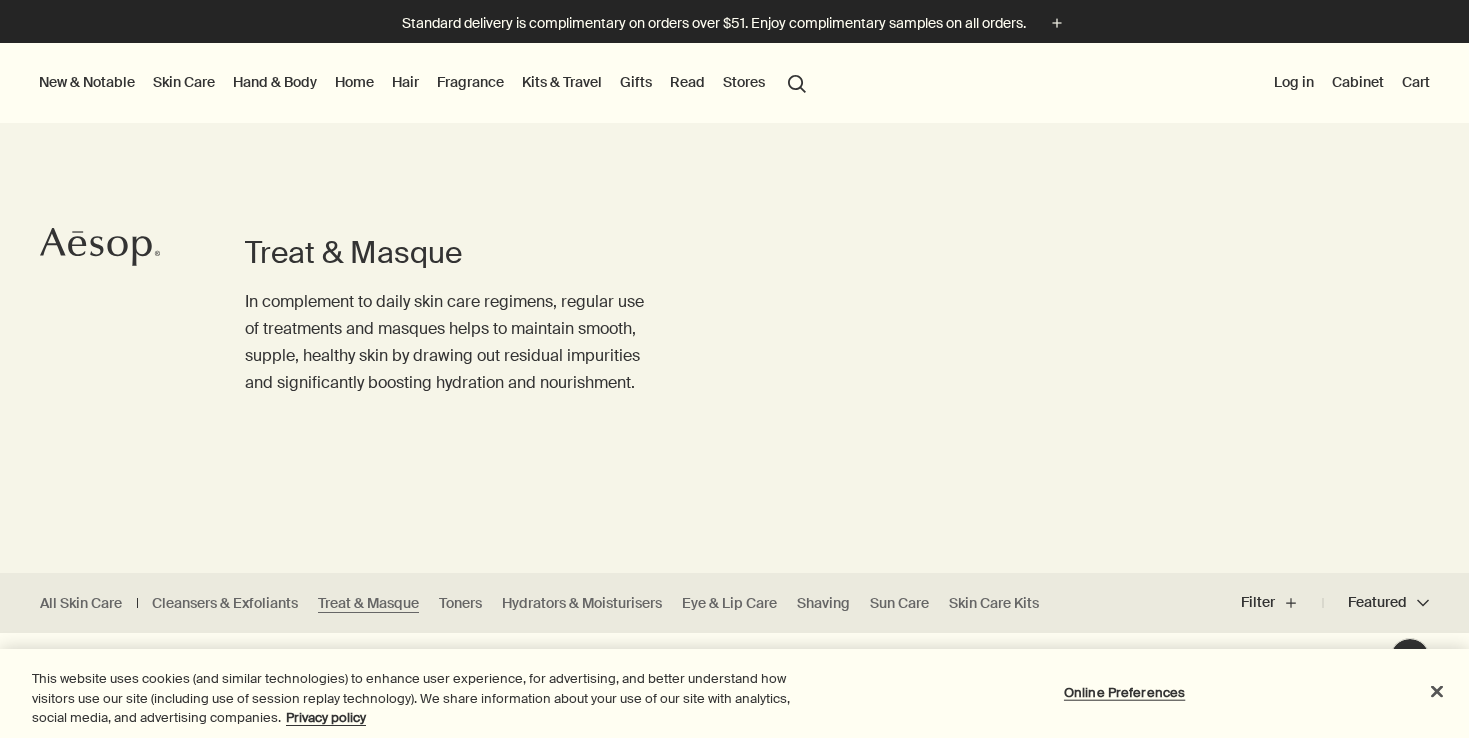 scroll, scrollTop: 0, scrollLeft: 0, axis: both 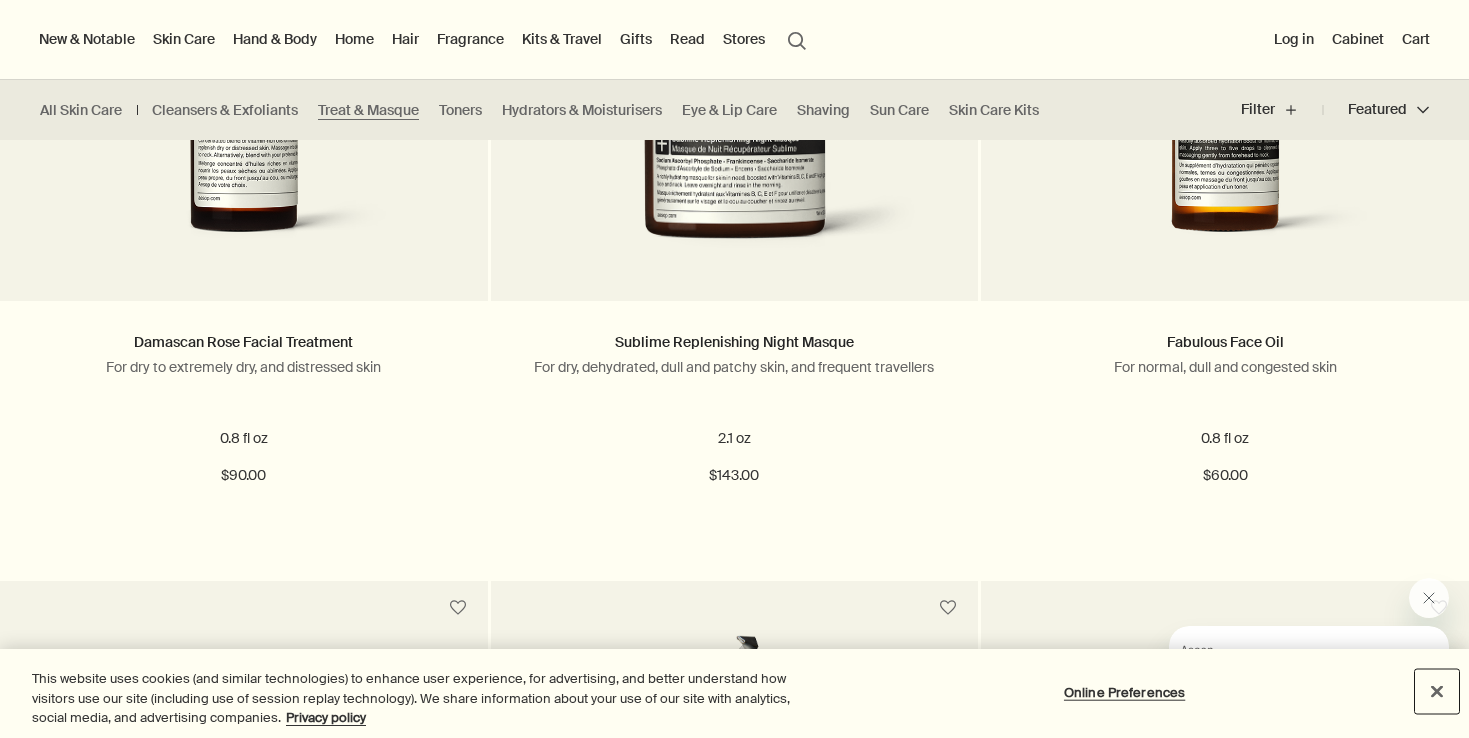 click at bounding box center (1437, 691) 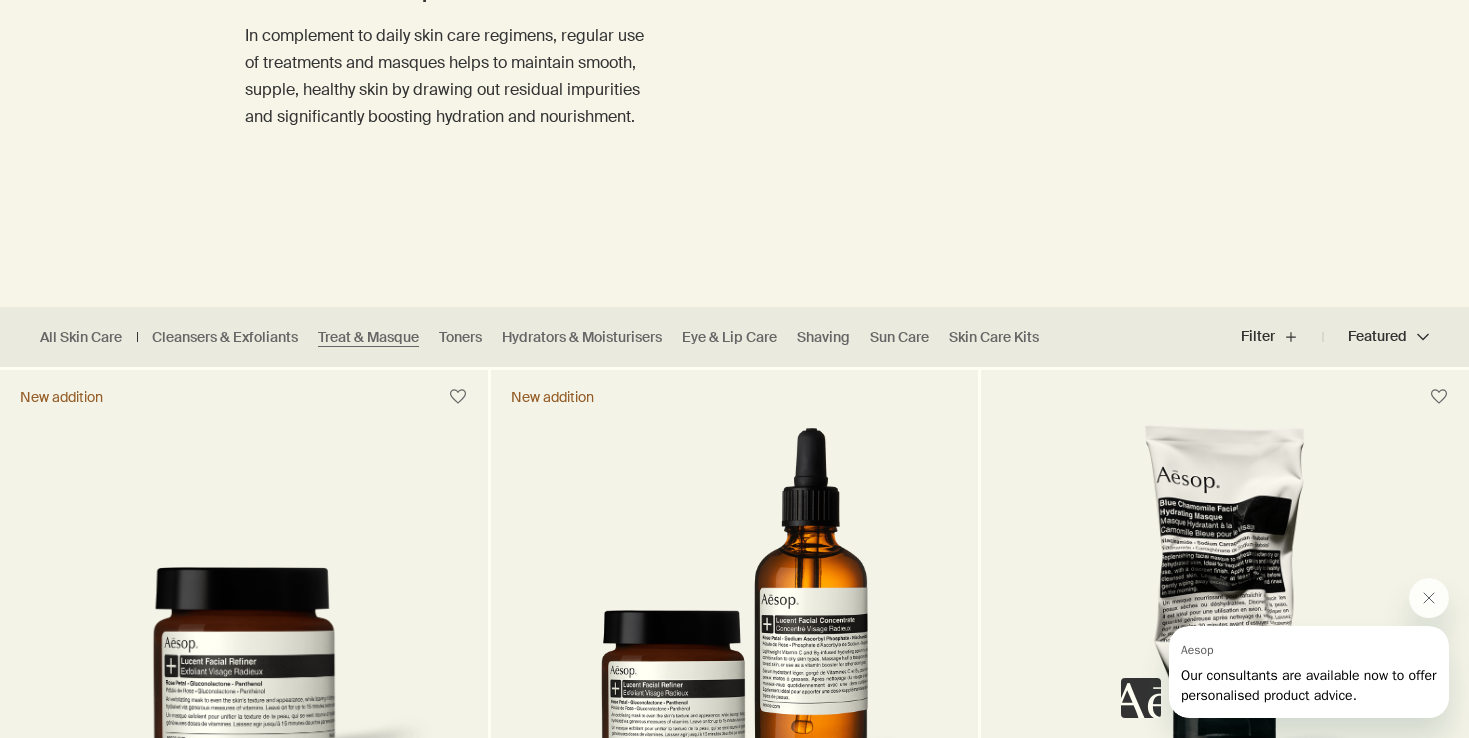 scroll, scrollTop: 0, scrollLeft: 0, axis: both 